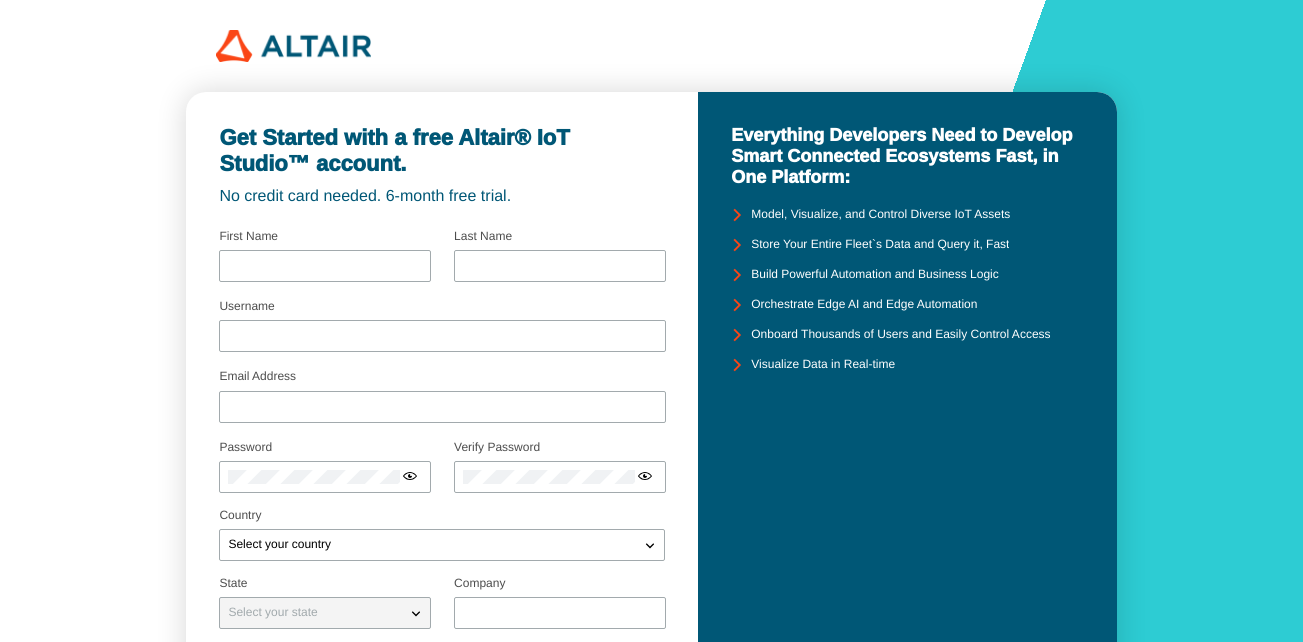 scroll, scrollTop: 0, scrollLeft: 0, axis: both 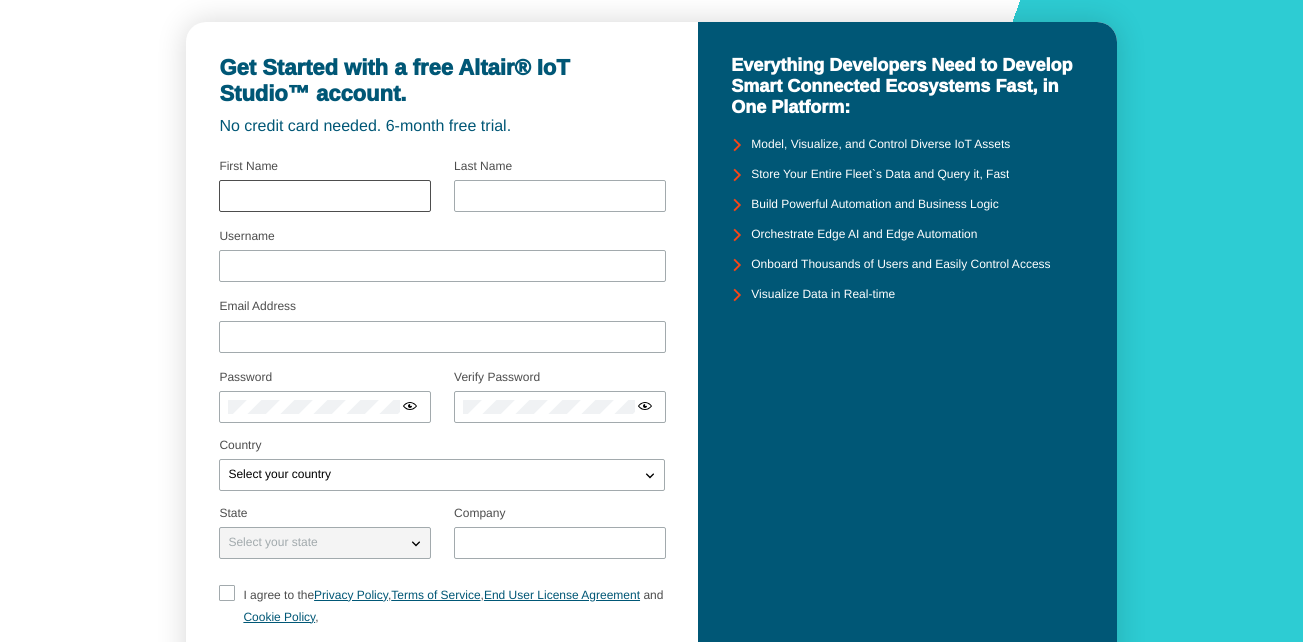 click at bounding box center [325, 196] 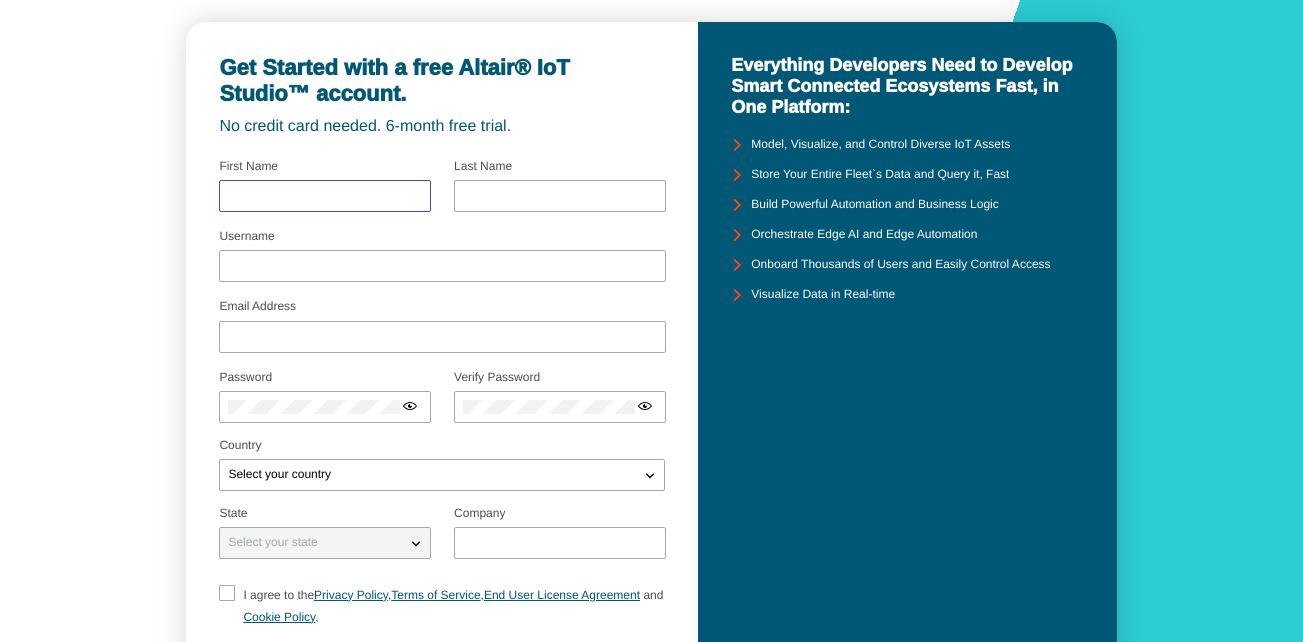 click at bounding box center [325, 196] 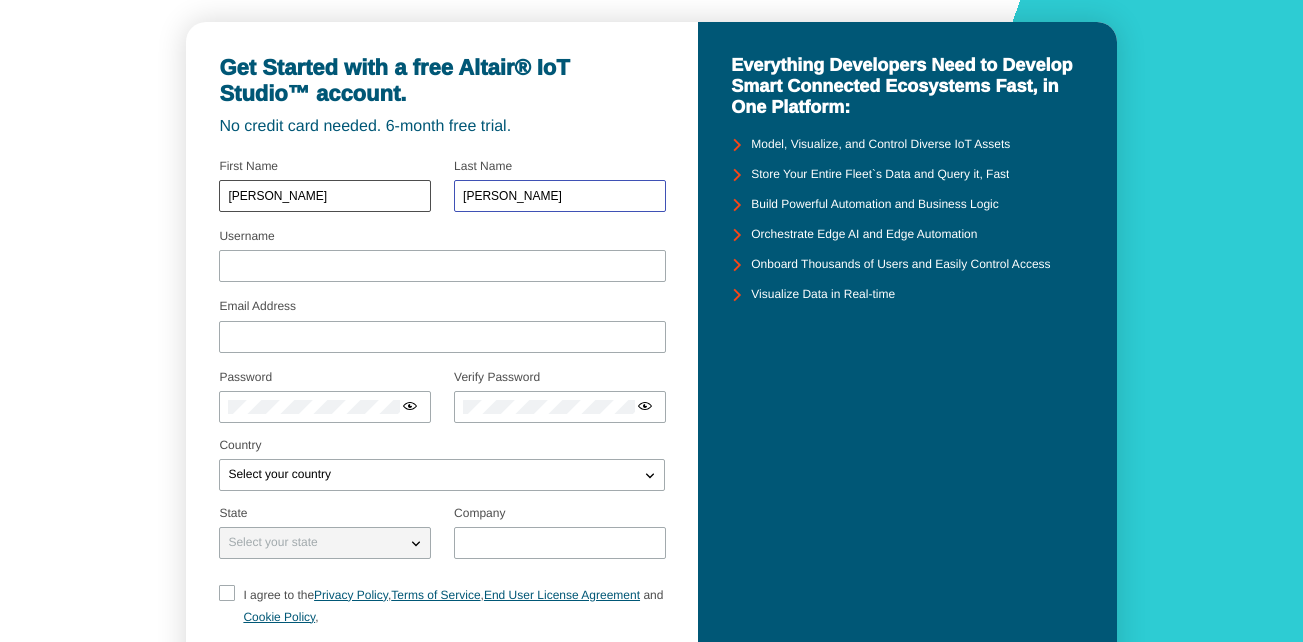 type on "Arthur" 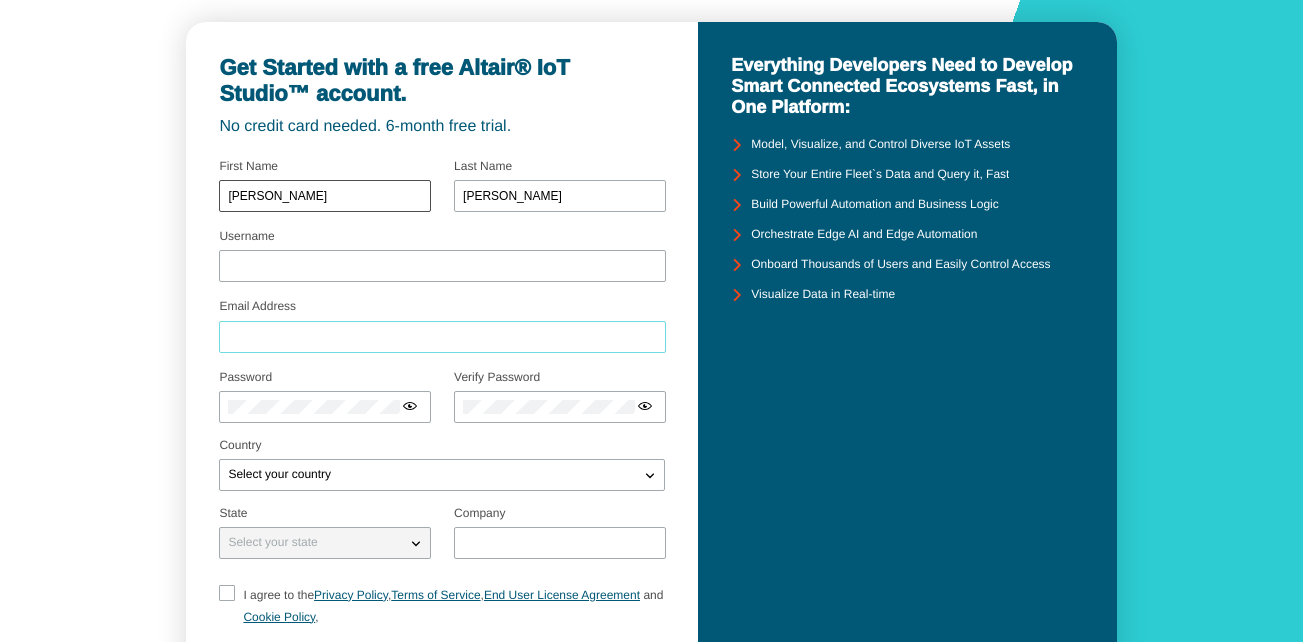 type on "barthur2023@yahoo.com" 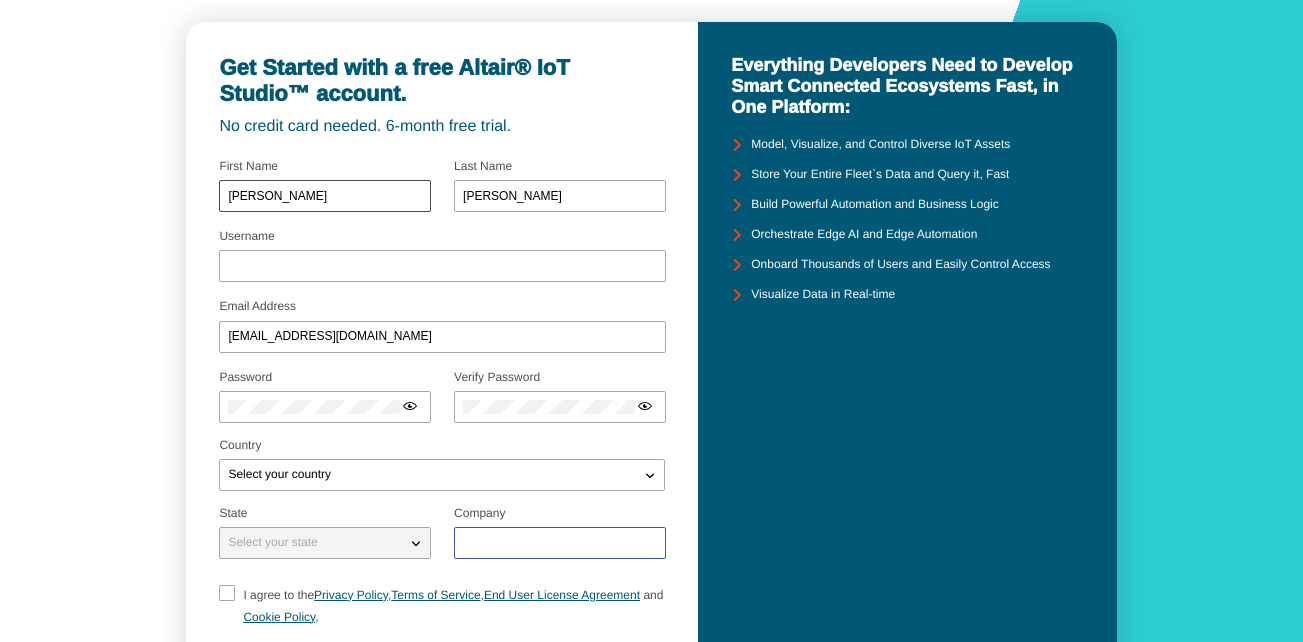 type on "xxx-xx-xxxx" 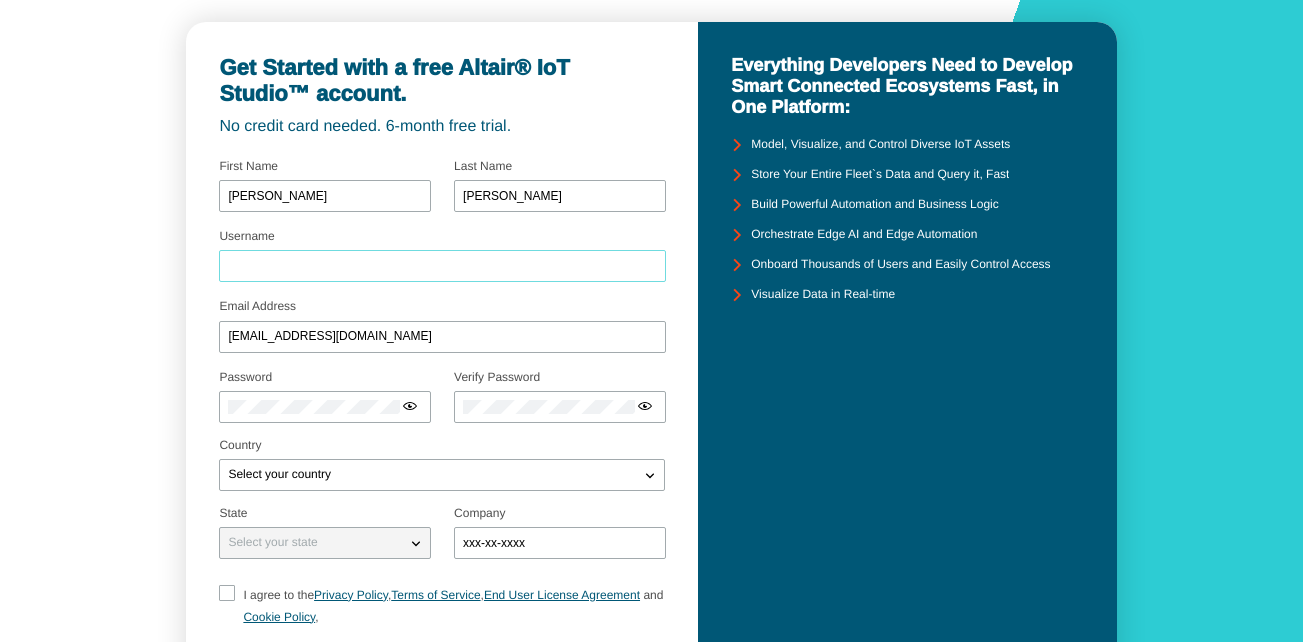 click on "Username" at bounding box center (442, 266) 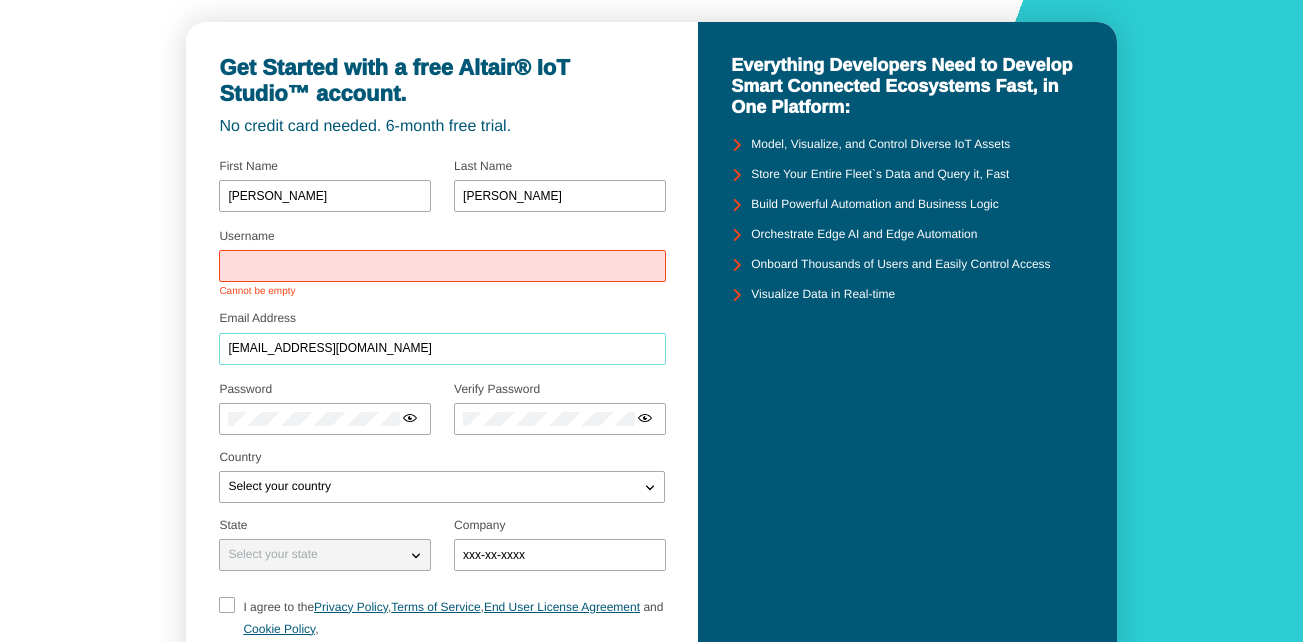 drag, startPoint x: 376, startPoint y: 338, endPoint x: 207, endPoint y: 341, distance: 169.02663 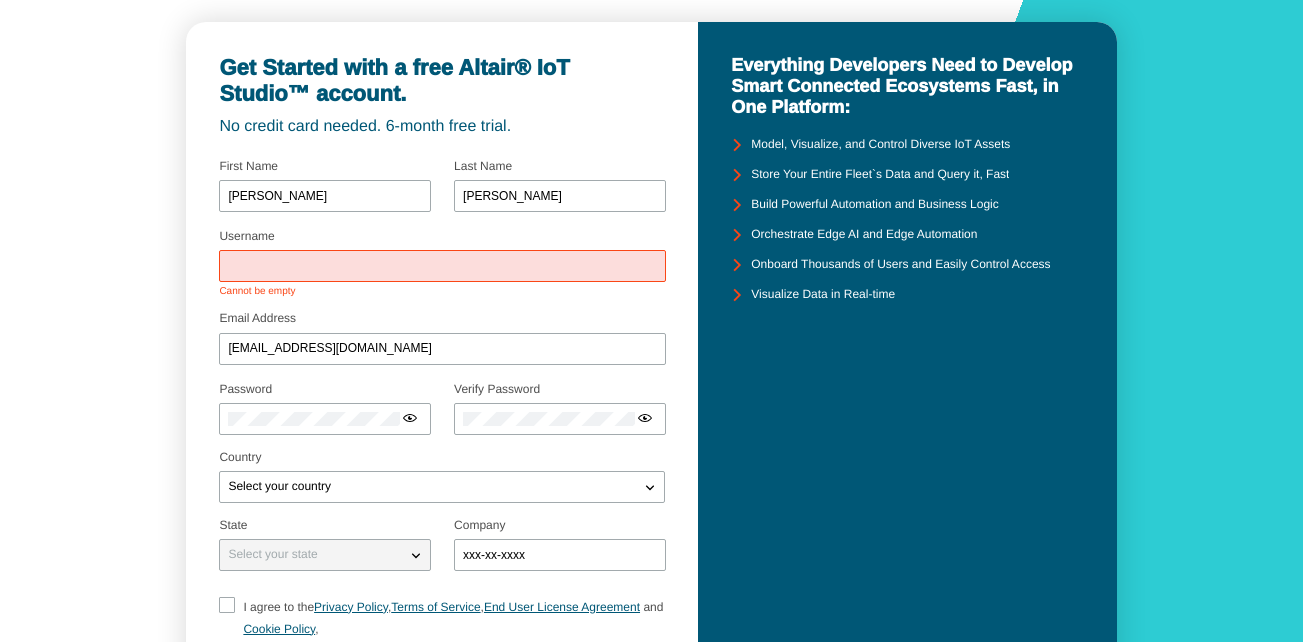 click on "Username" at bounding box center [442, 266] 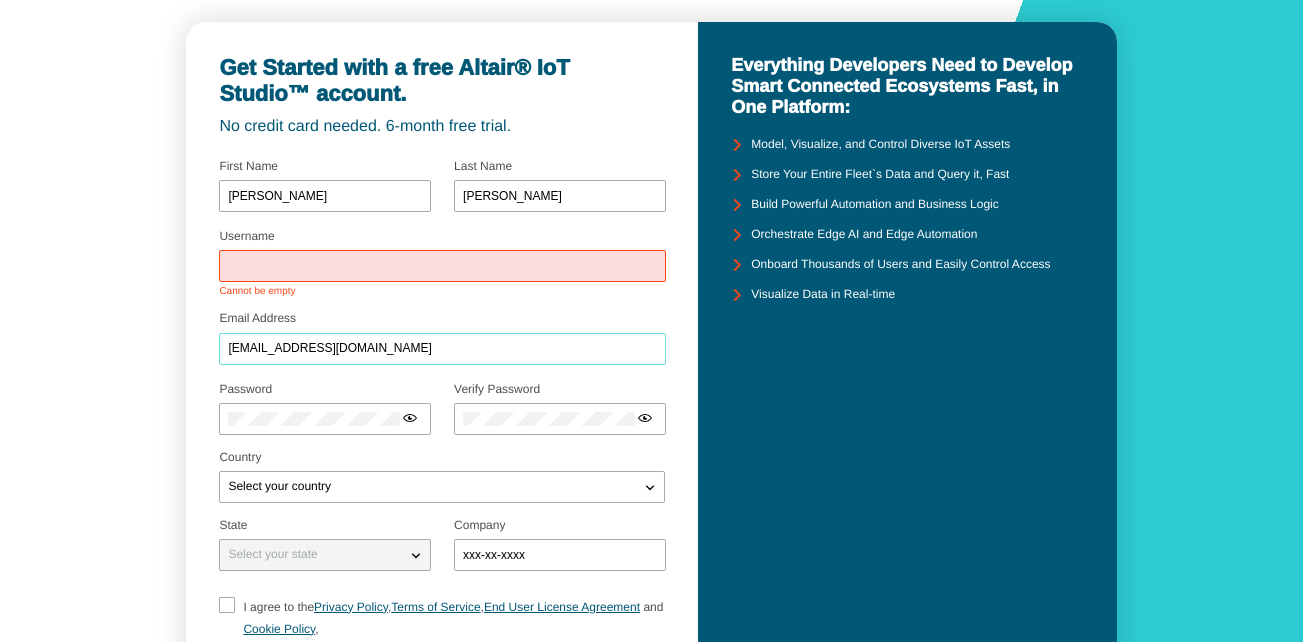 click on "barthur2023@yahoo.com" at bounding box center [442, 349] 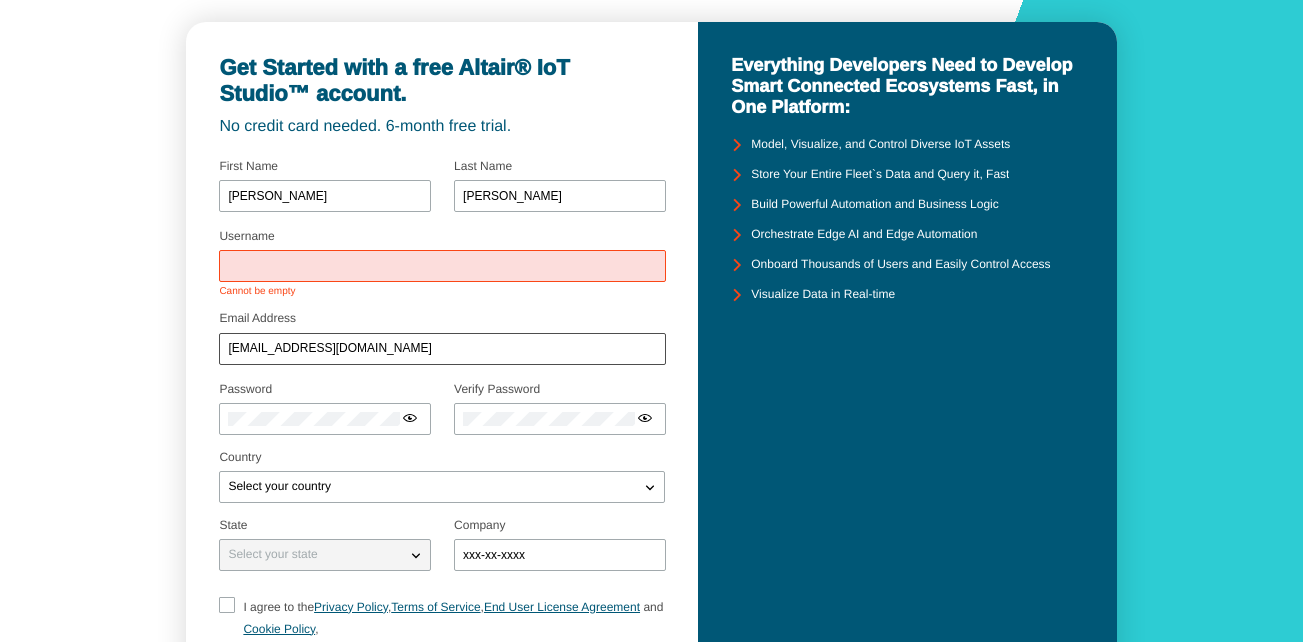 click on "barthur2023@yahoo.com" at bounding box center [442, 349] 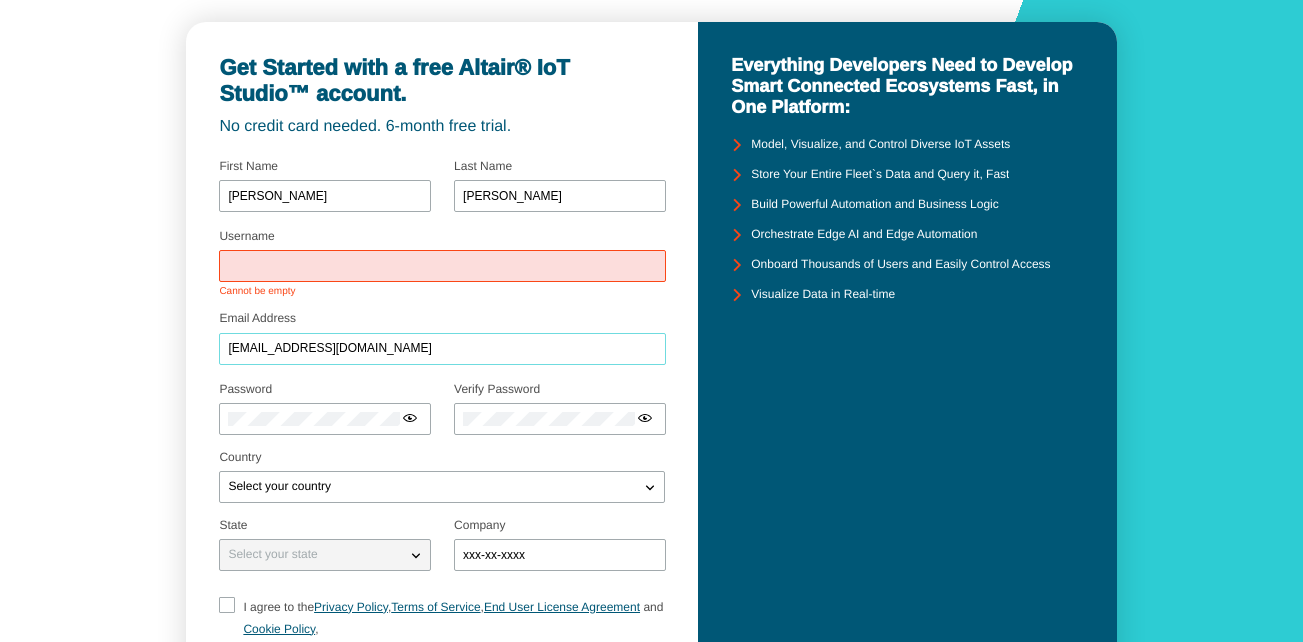 drag, startPoint x: 367, startPoint y: 347, endPoint x: 217, endPoint y: 359, distance: 150.47923 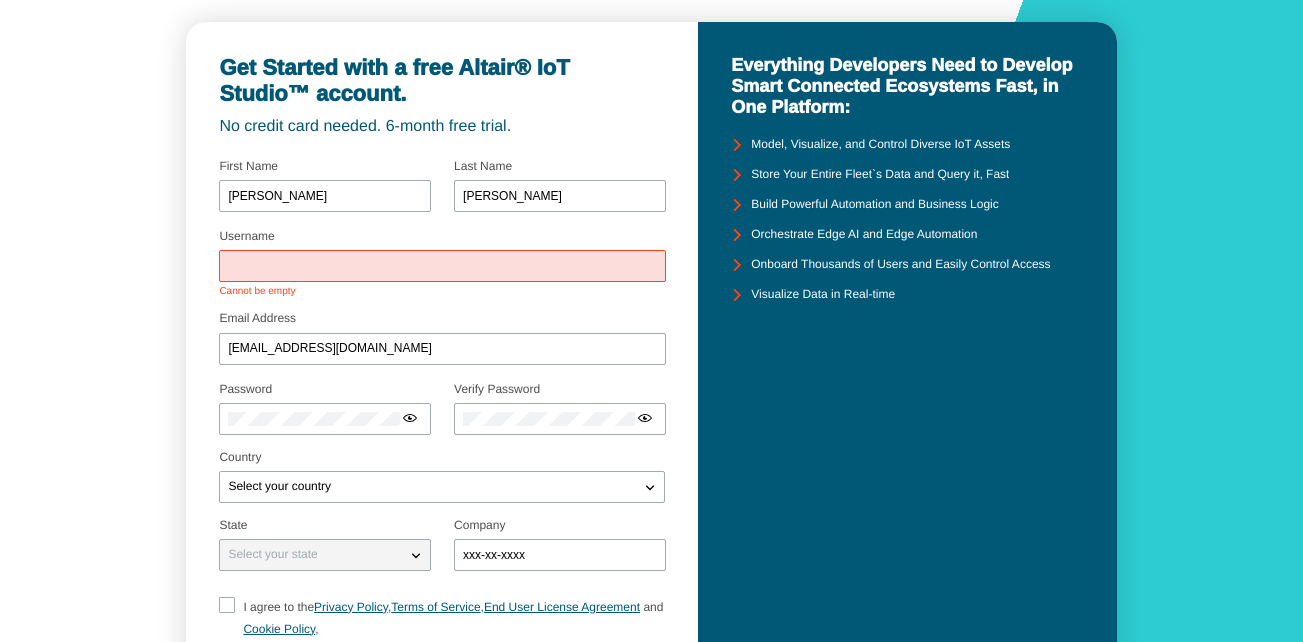 click on "Username" at bounding box center (442, 266) 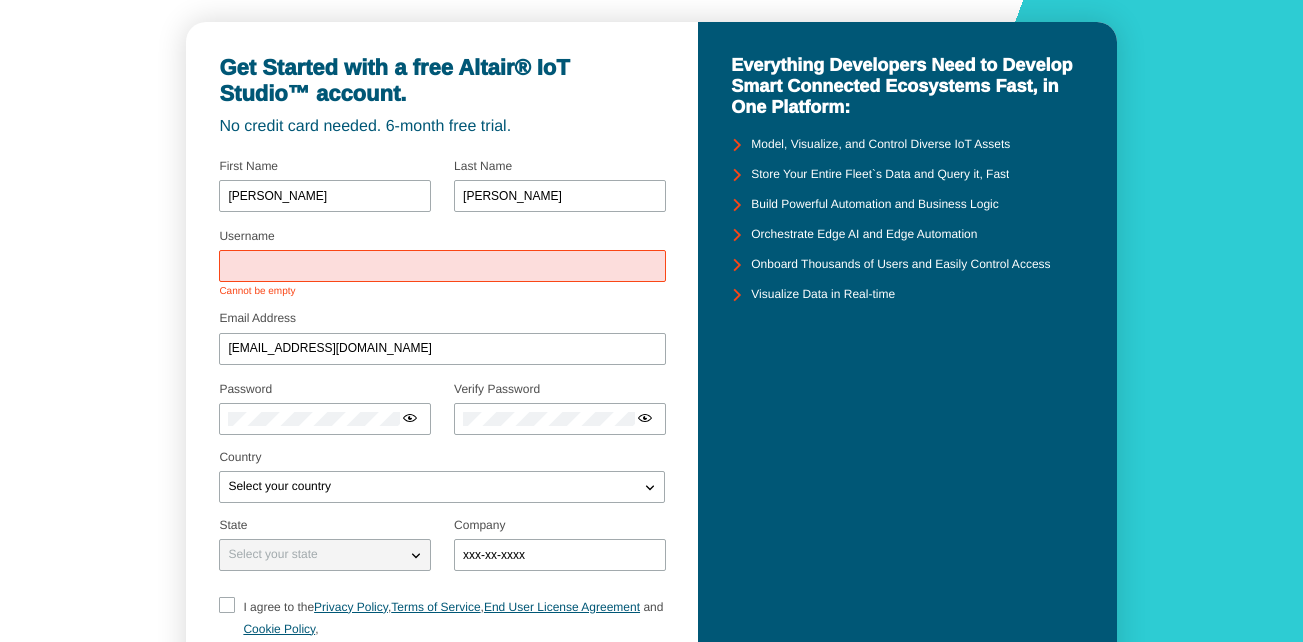 paste on "barthur2023@yahoo.com" 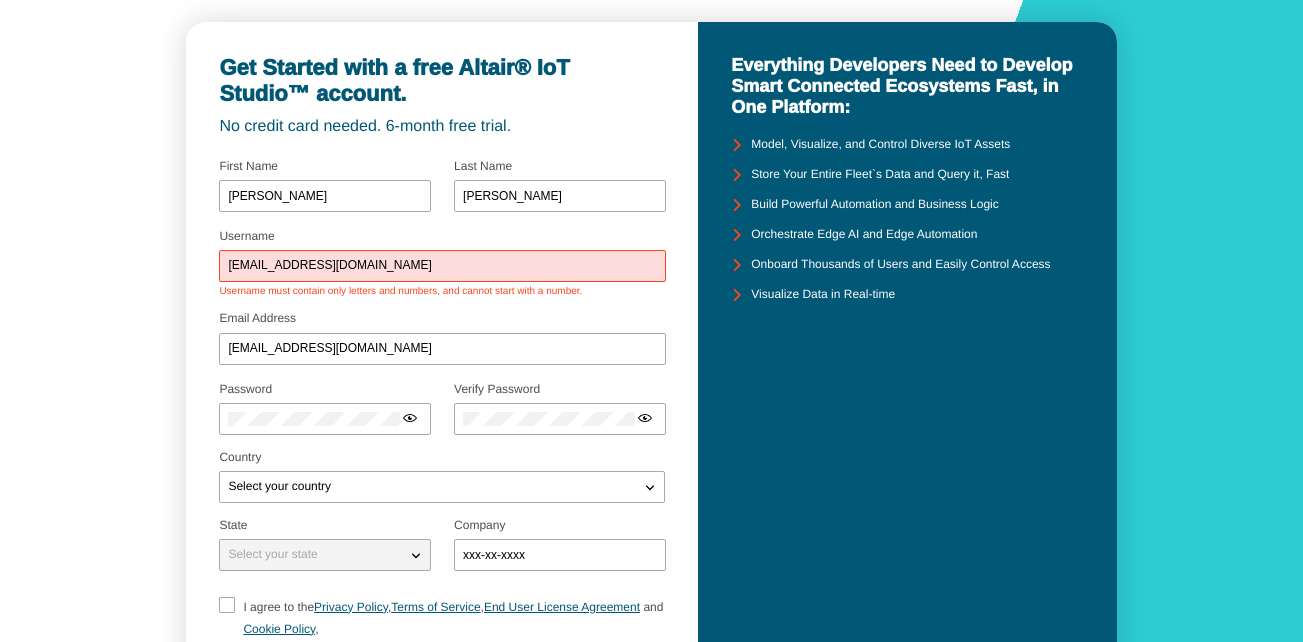 click on "Get Started with a free Altair® IoT Studio™ account.
No credit card needed. 6-month free trial.
Username
barthur2023@yahoo.com
Username must contain only letters and numbers, and cannot start with a number." at bounding box center (651, 381) 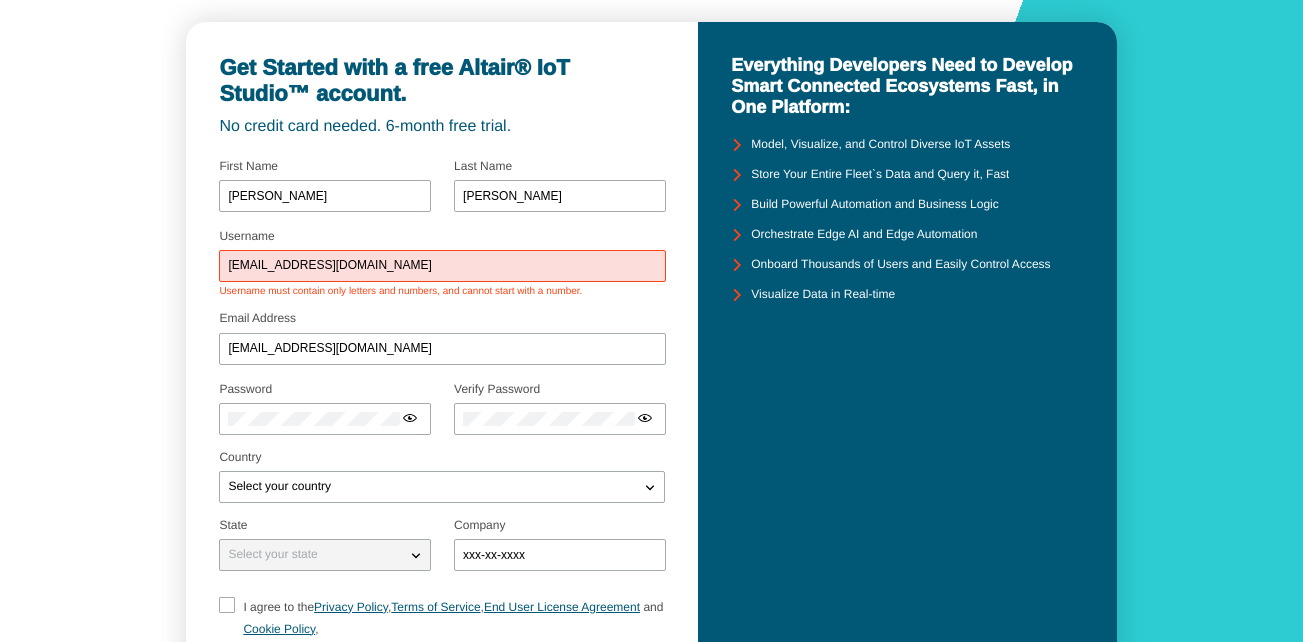 drag, startPoint x: 297, startPoint y: 263, endPoint x: 452, endPoint y: 271, distance: 155.20631 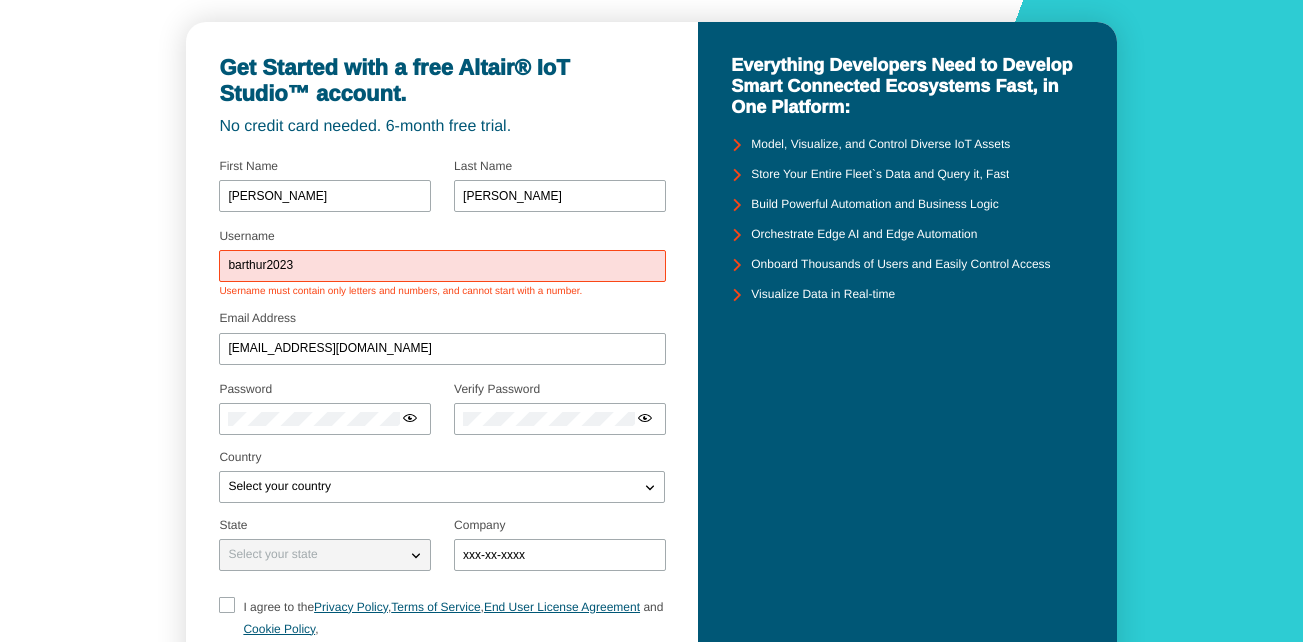 type on "barthur2023" 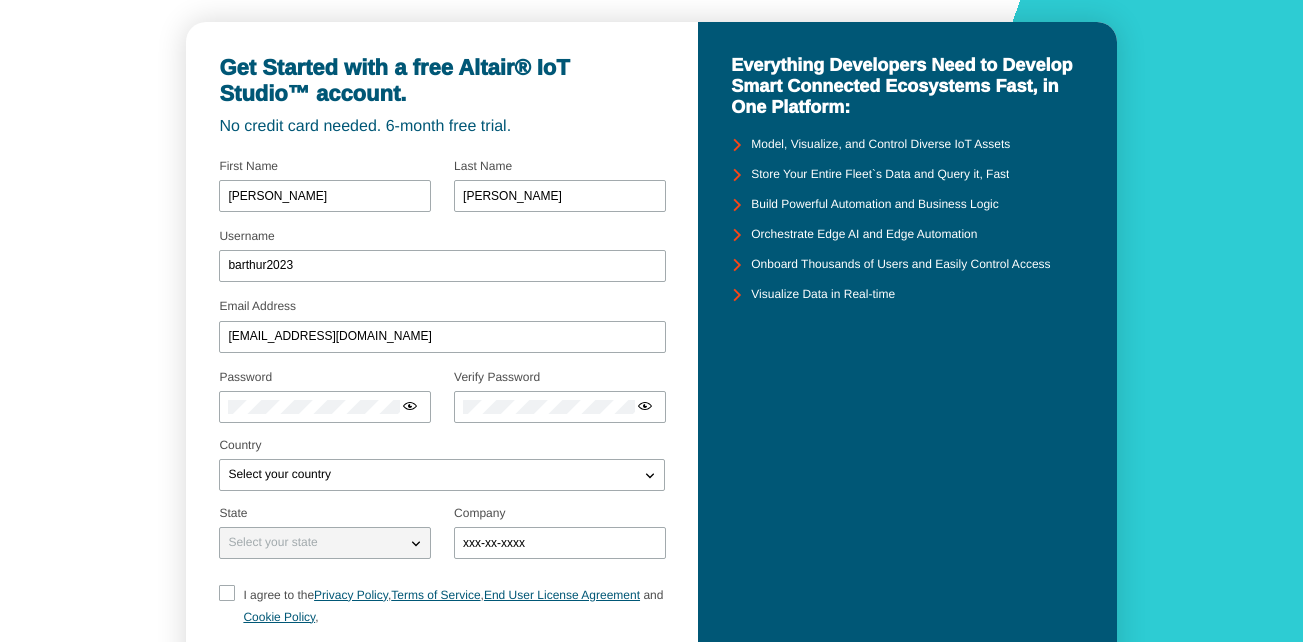 click on "Get Started with a free Altair® IoT Studio™ account.
No credit card needed. 6-month free trial.
Username
barthur2023
Email Address
barthur2023@yahoo.com" at bounding box center (651, 375) 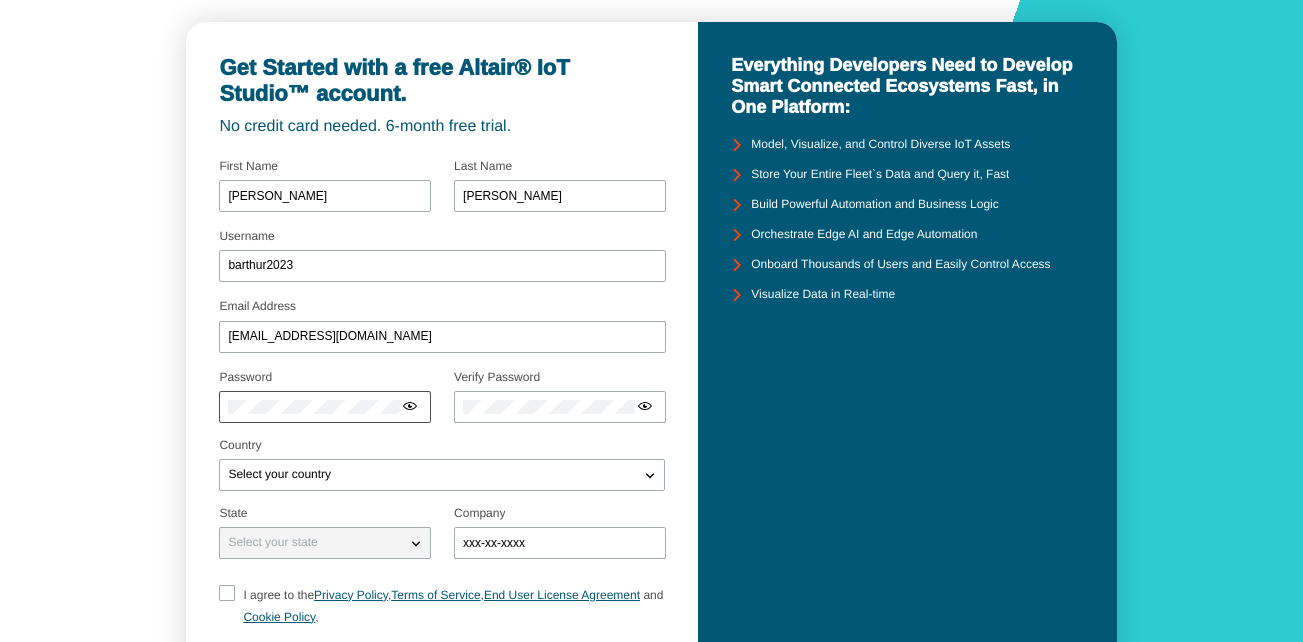 click at bounding box center [325, 407] 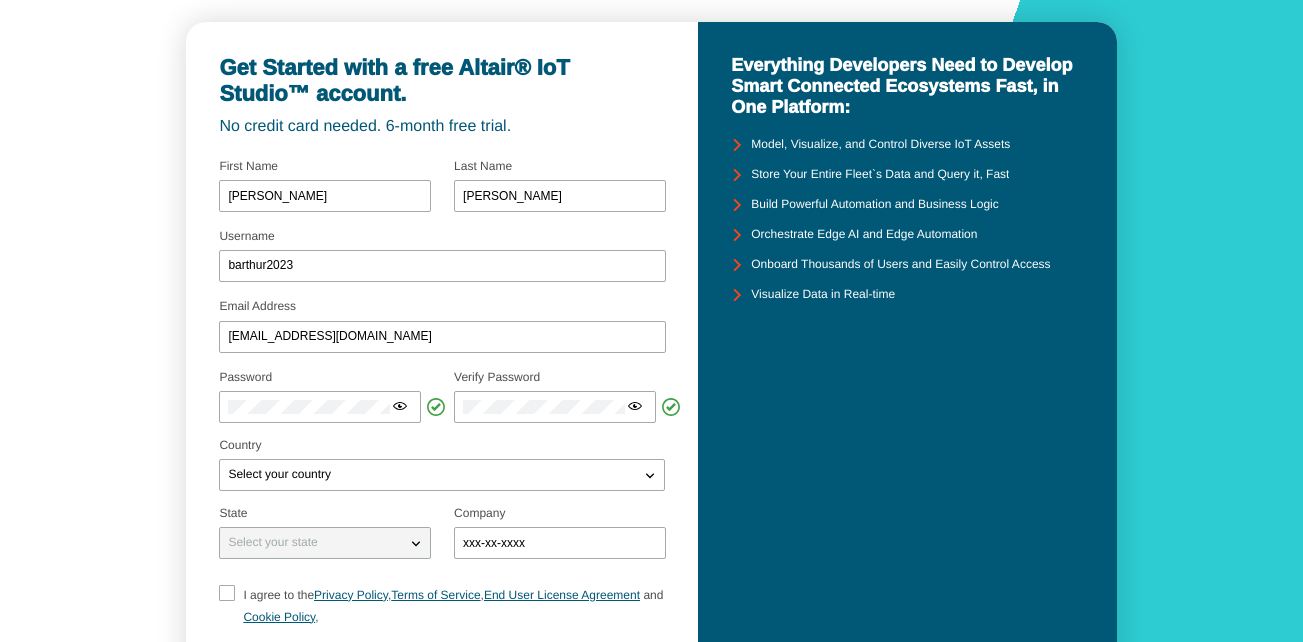 click on "Get Started with a free Altair® IoT Studio™ account.
No credit card needed. 6-month free trial.
Username
barthur2023
Email Address
barthur2023@yahoo.com
Password Use" at bounding box center (442, 396) 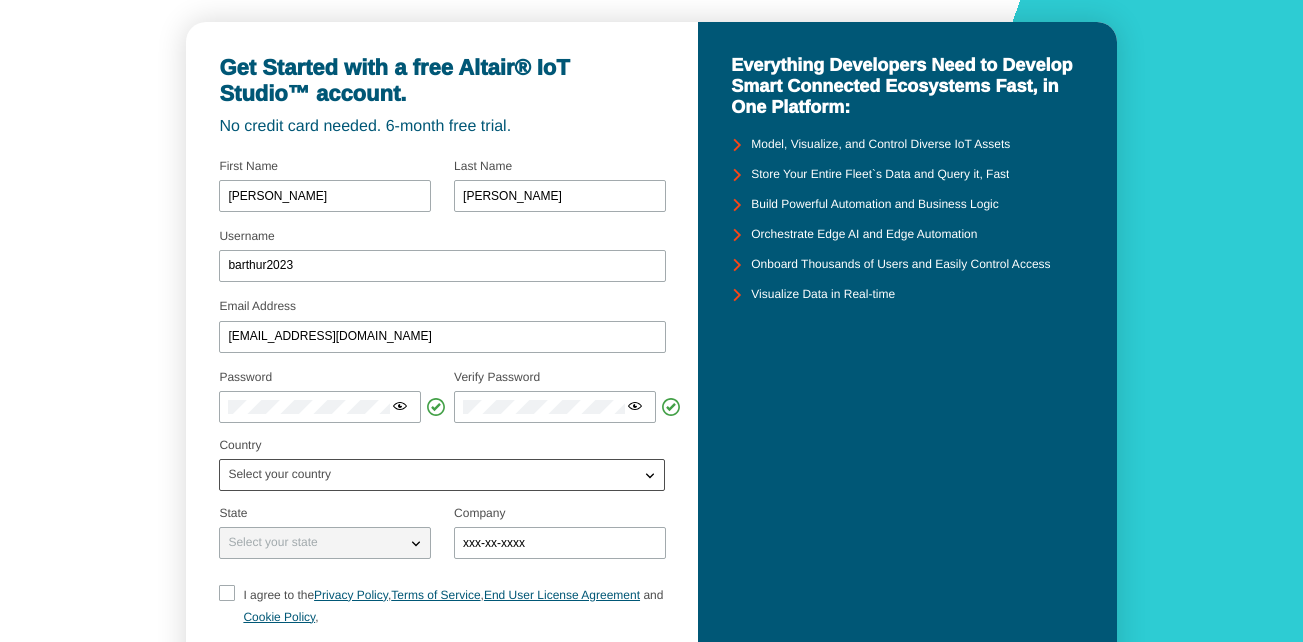 click on "Select your country" 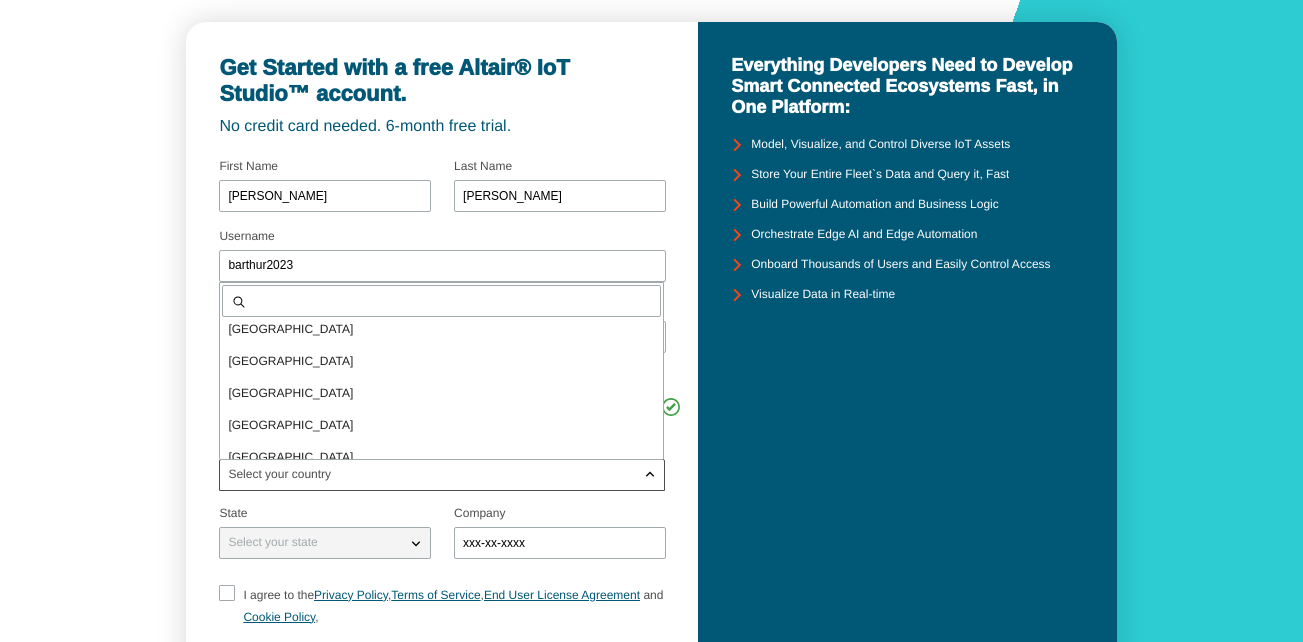 scroll, scrollTop: 6170, scrollLeft: 0, axis: vertical 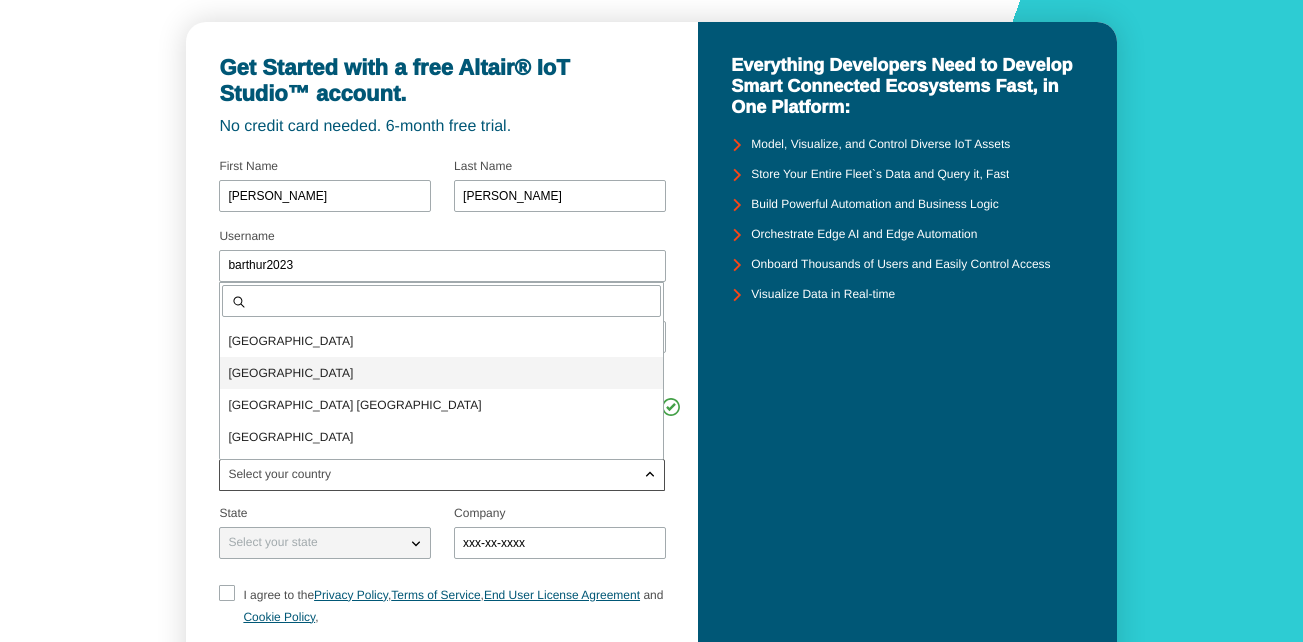 click on "United States" at bounding box center (290, 373) 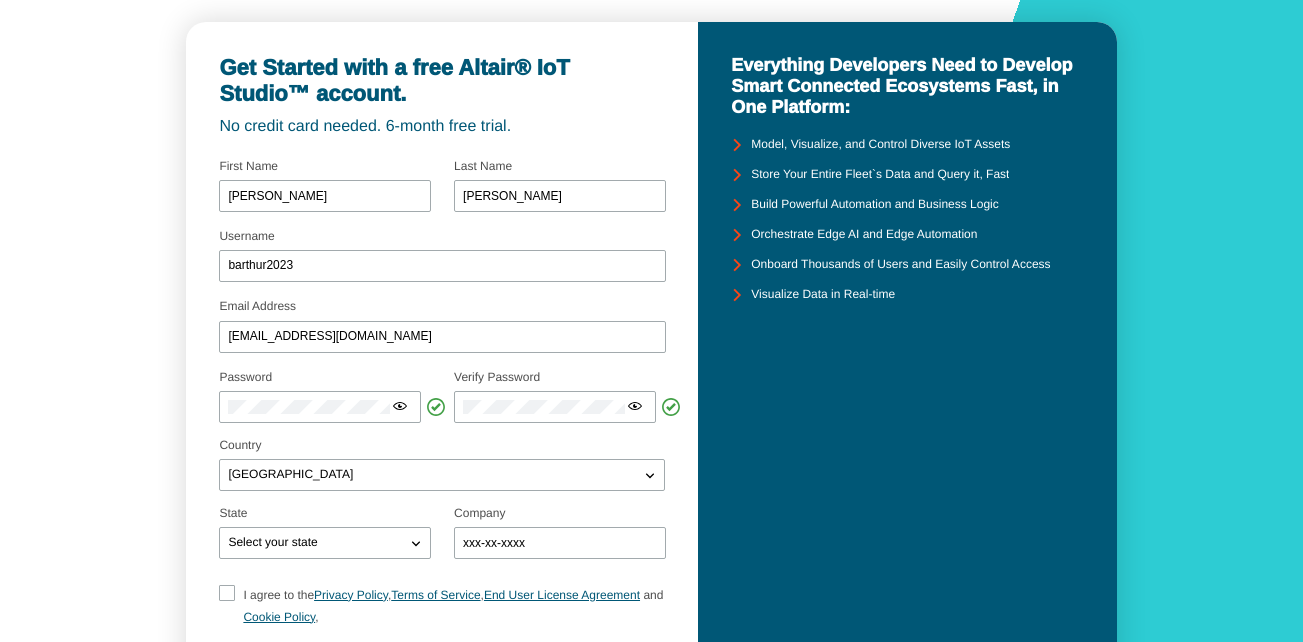 click on "Get Started with a free Altair® IoT Studio™ account.
No credit card needed. 6-month free trial.
Username
barthur2023
Email Address
barthur2023@yahoo.com" at bounding box center [651, 375] 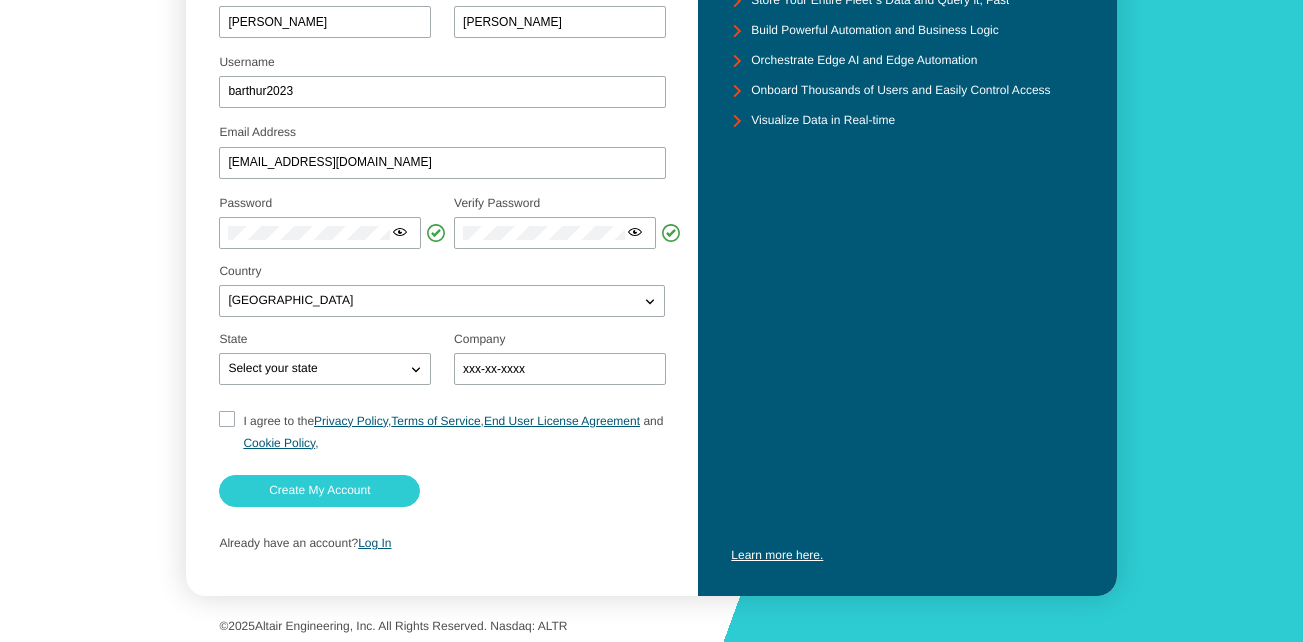 scroll, scrollTop: 248, scrollLeft: 0, axis: vertical 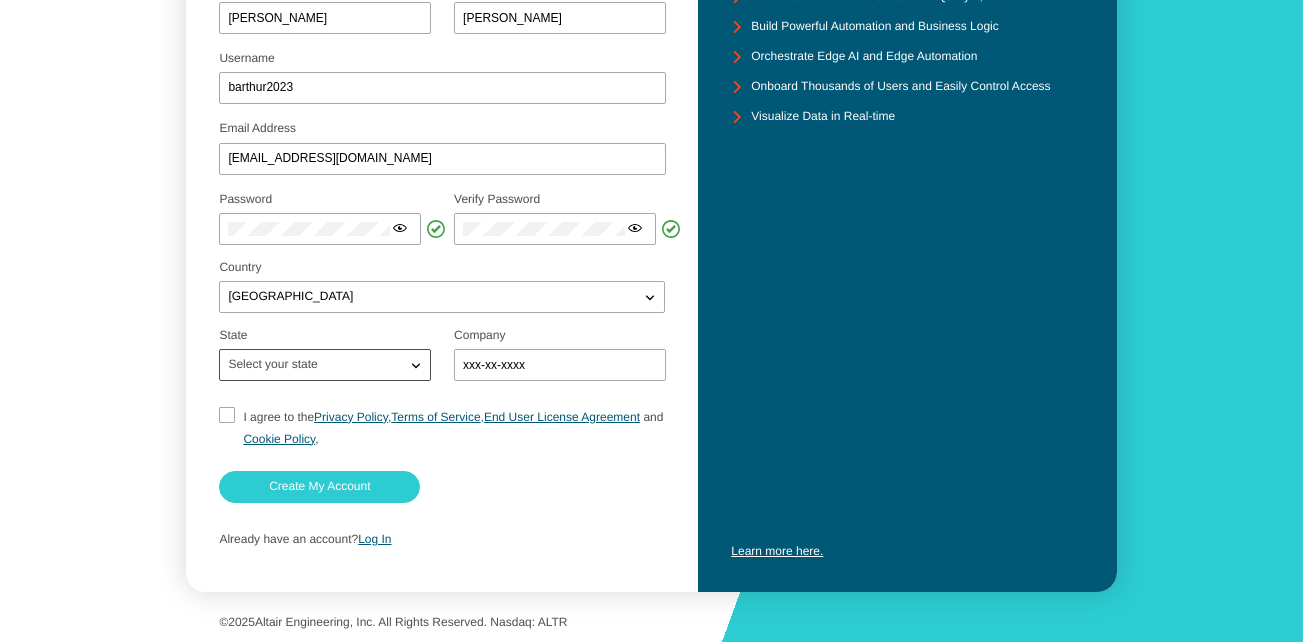 click on "Select your state" 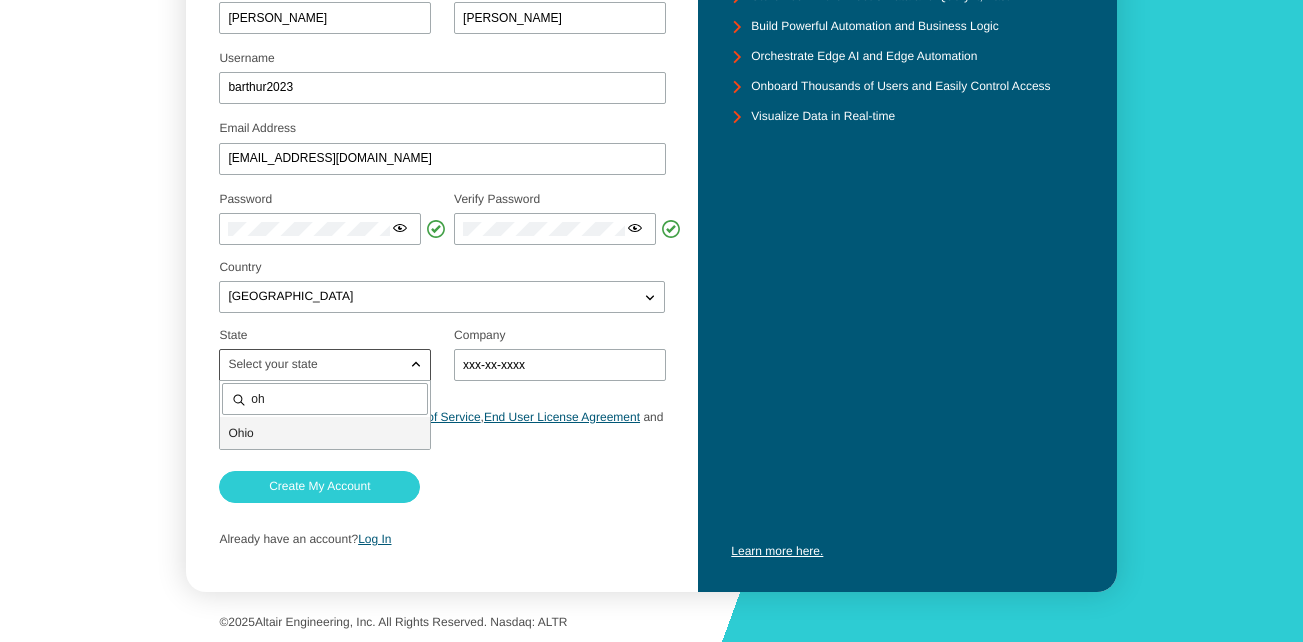 type on "oh" 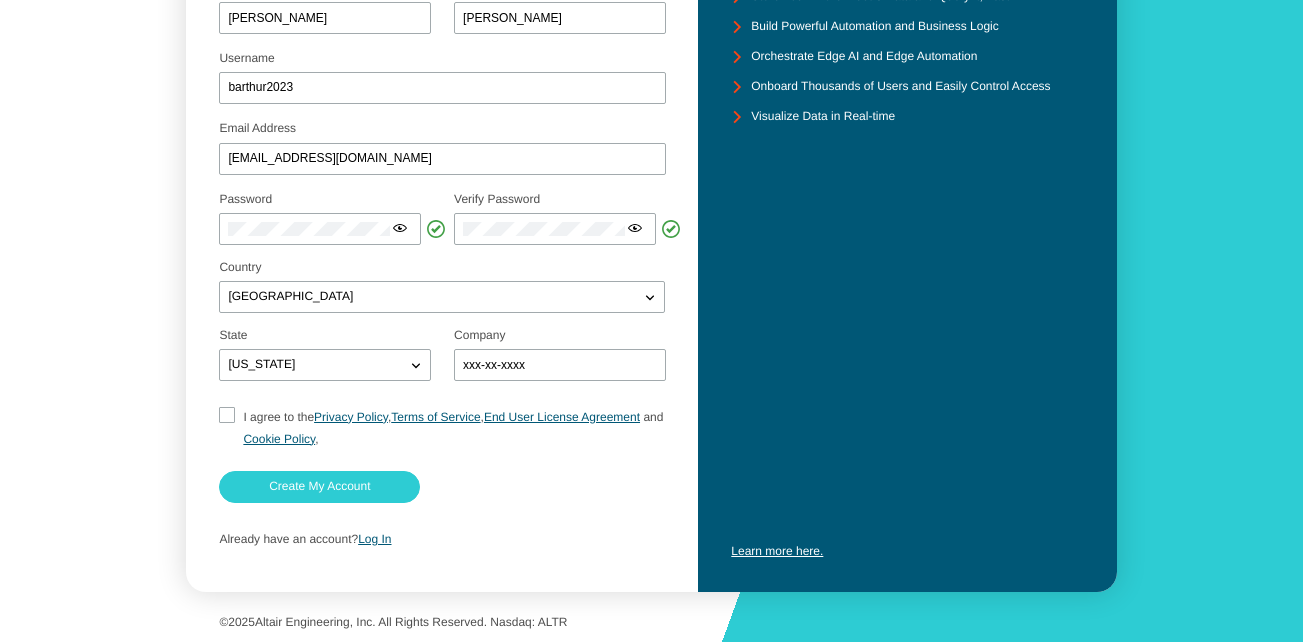 click on "I agree to the
Privacy Policy ,
Terms of Service ,
End User License Agreement
and
Cookie Policy ," at bounding box center (225, 428) 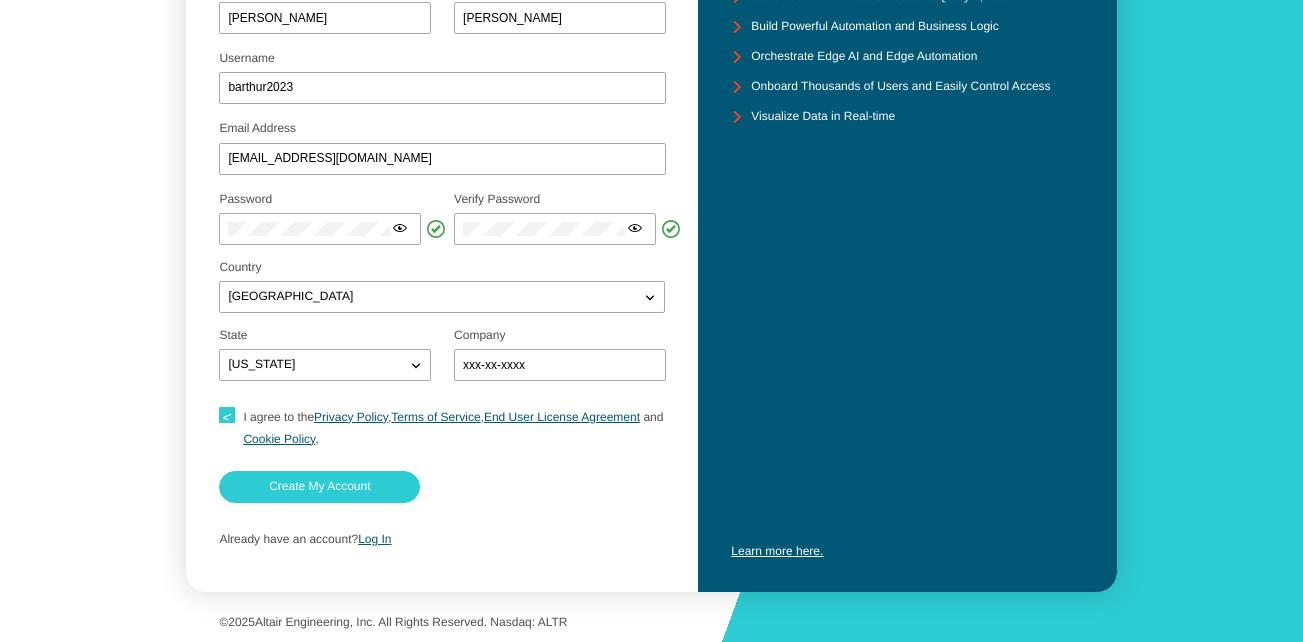 type 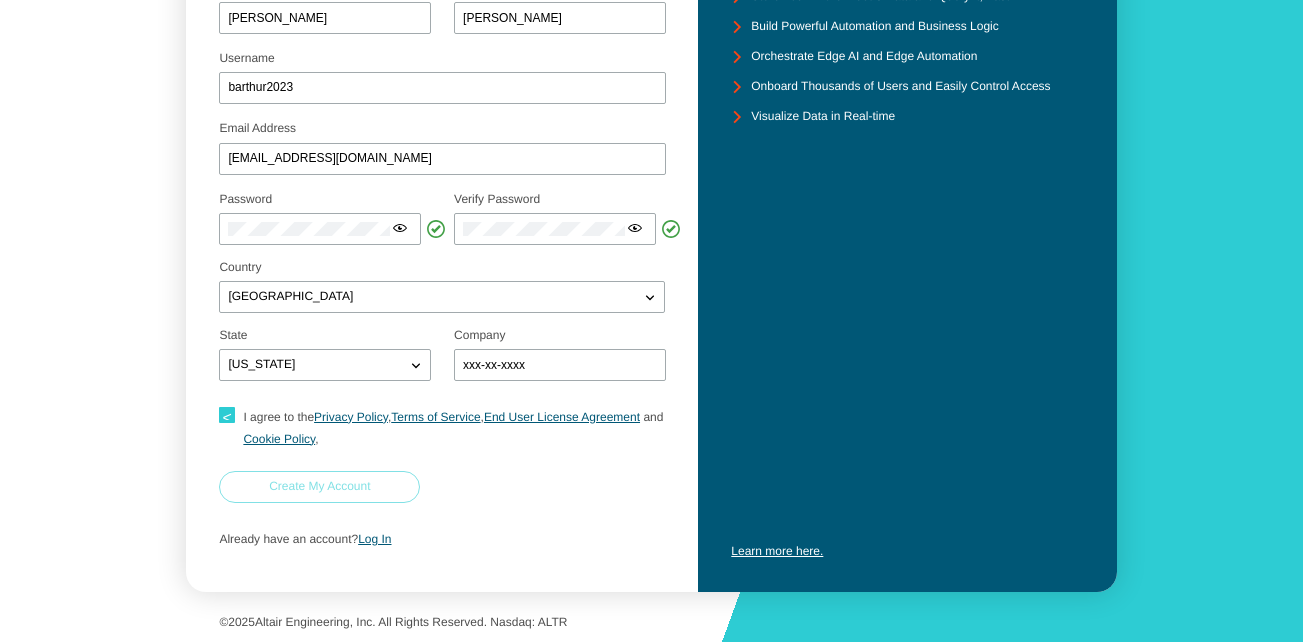 click on "Create My Account" at bounding box center (319, 487) 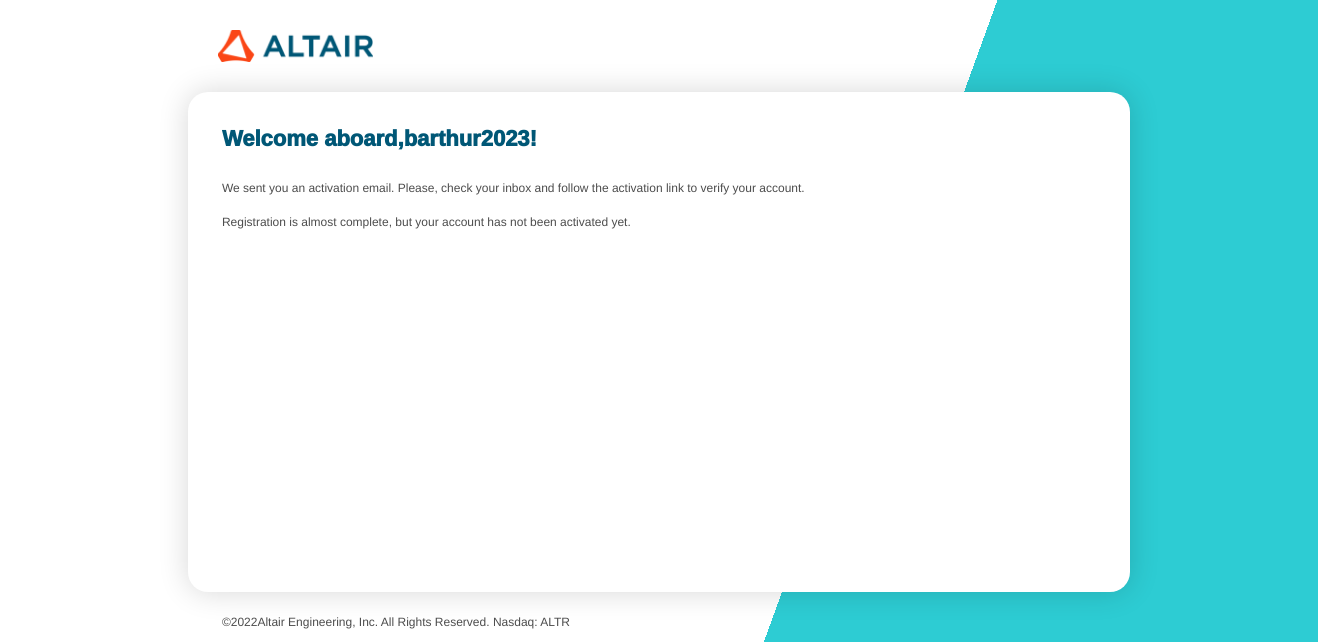scroll, scrollTop: 0, scrollLeft: 0, axis: both 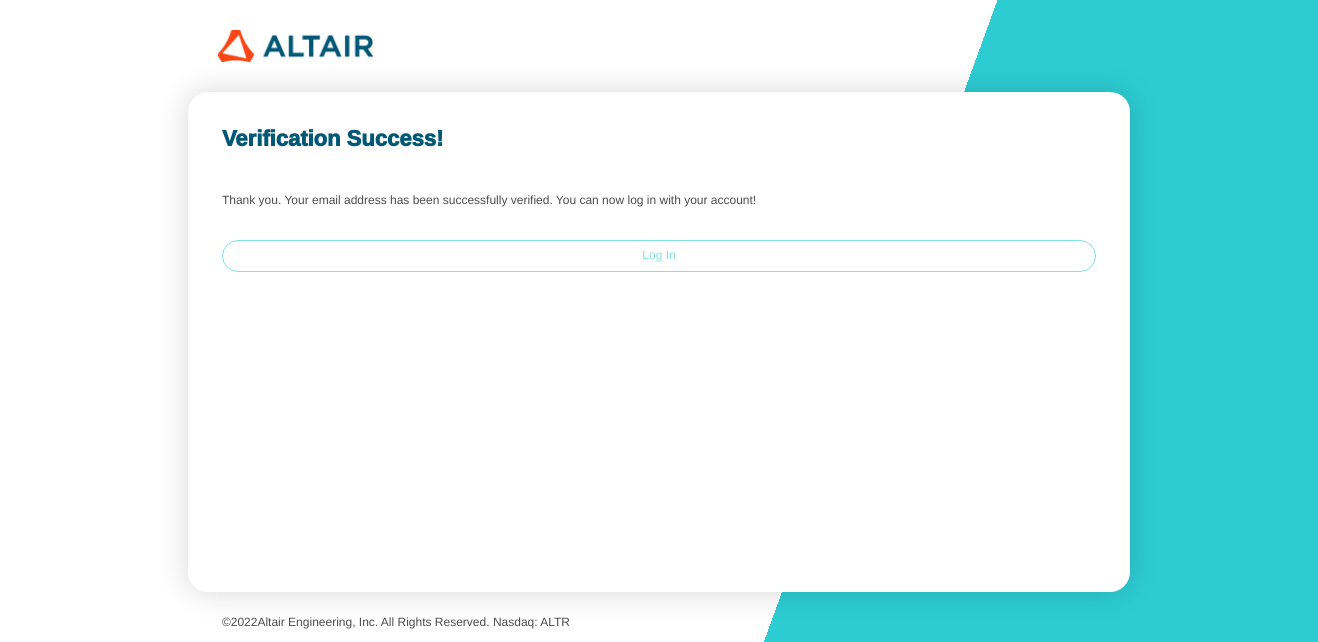 click on "Log In" at bounding box center [659, 256] 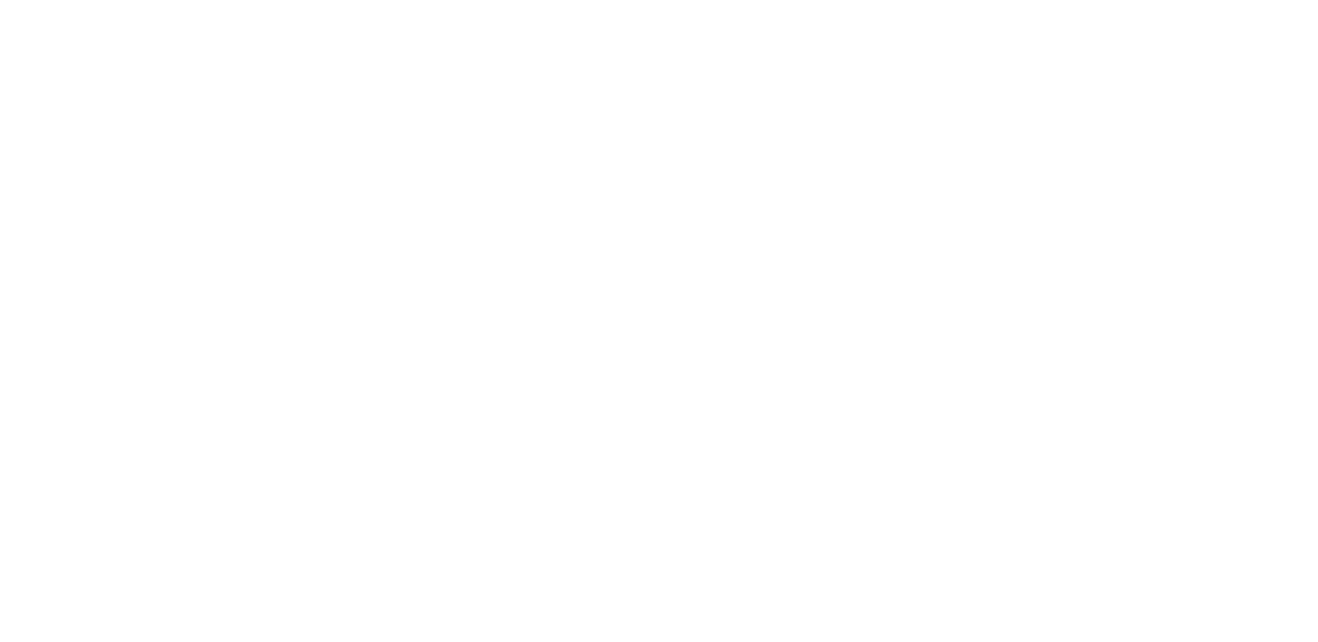 scroll, scrollTop: 0, scrollLeft: 0, axis: both 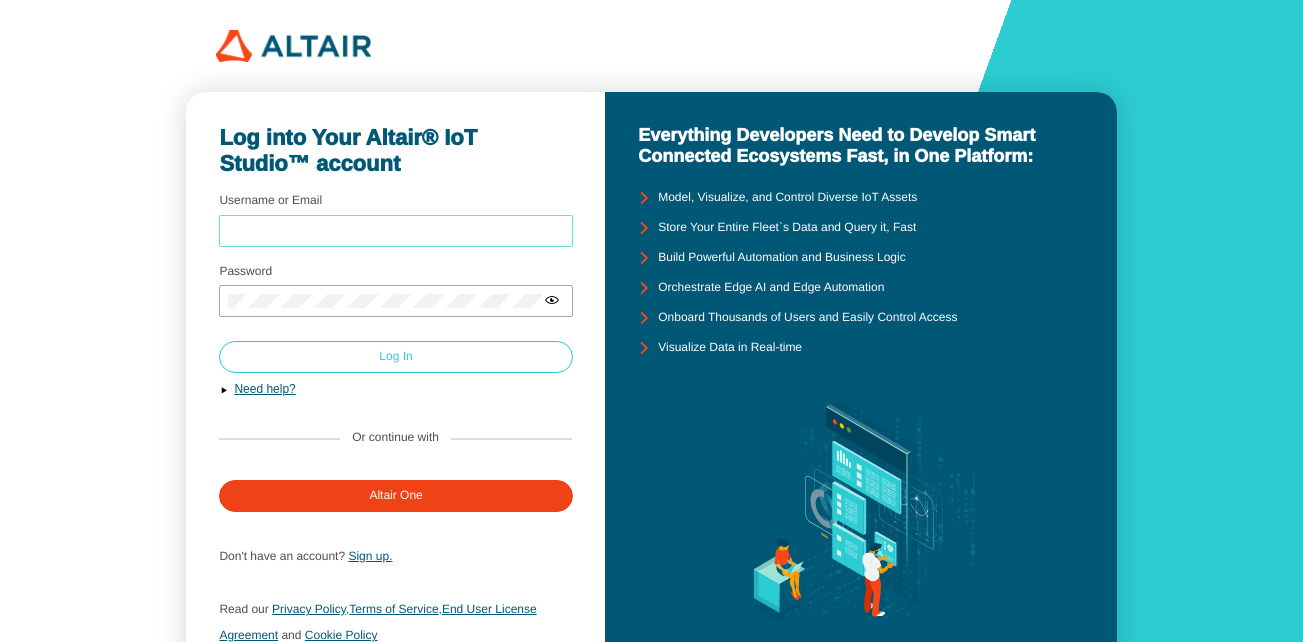 type on "barthur2023" 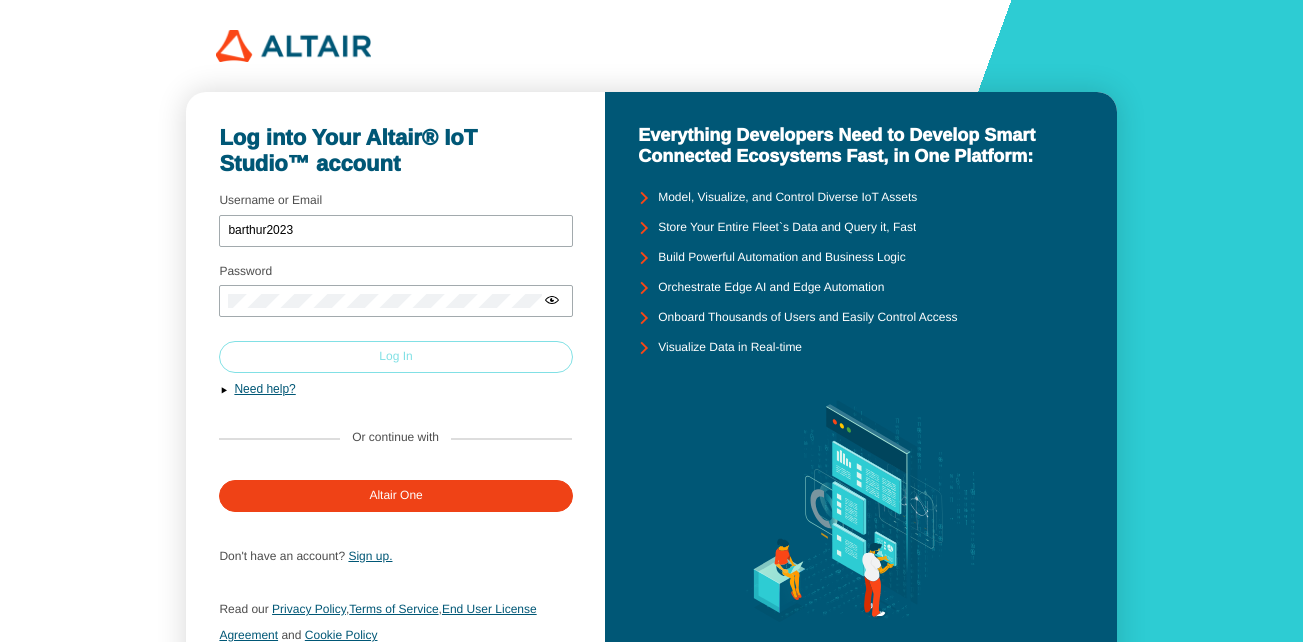click on "Log In" at bounding box center (395, 357) 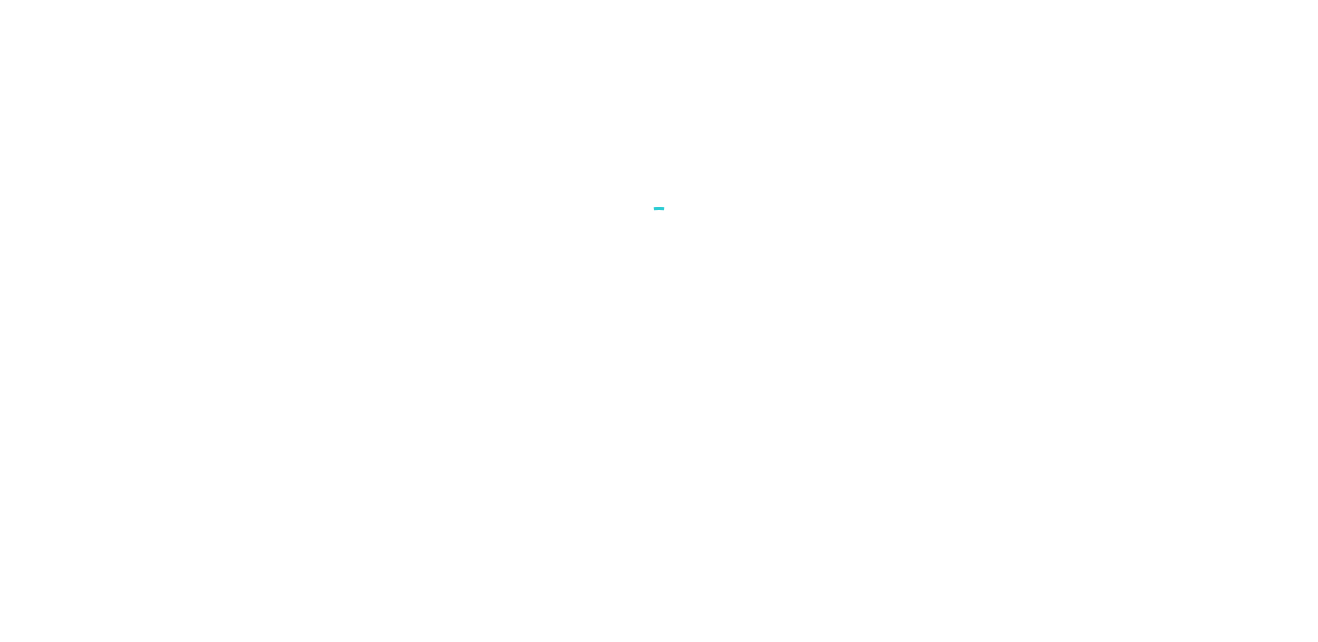 scroll, scrollTop: 0, scrollLeft: 0, axis: both 